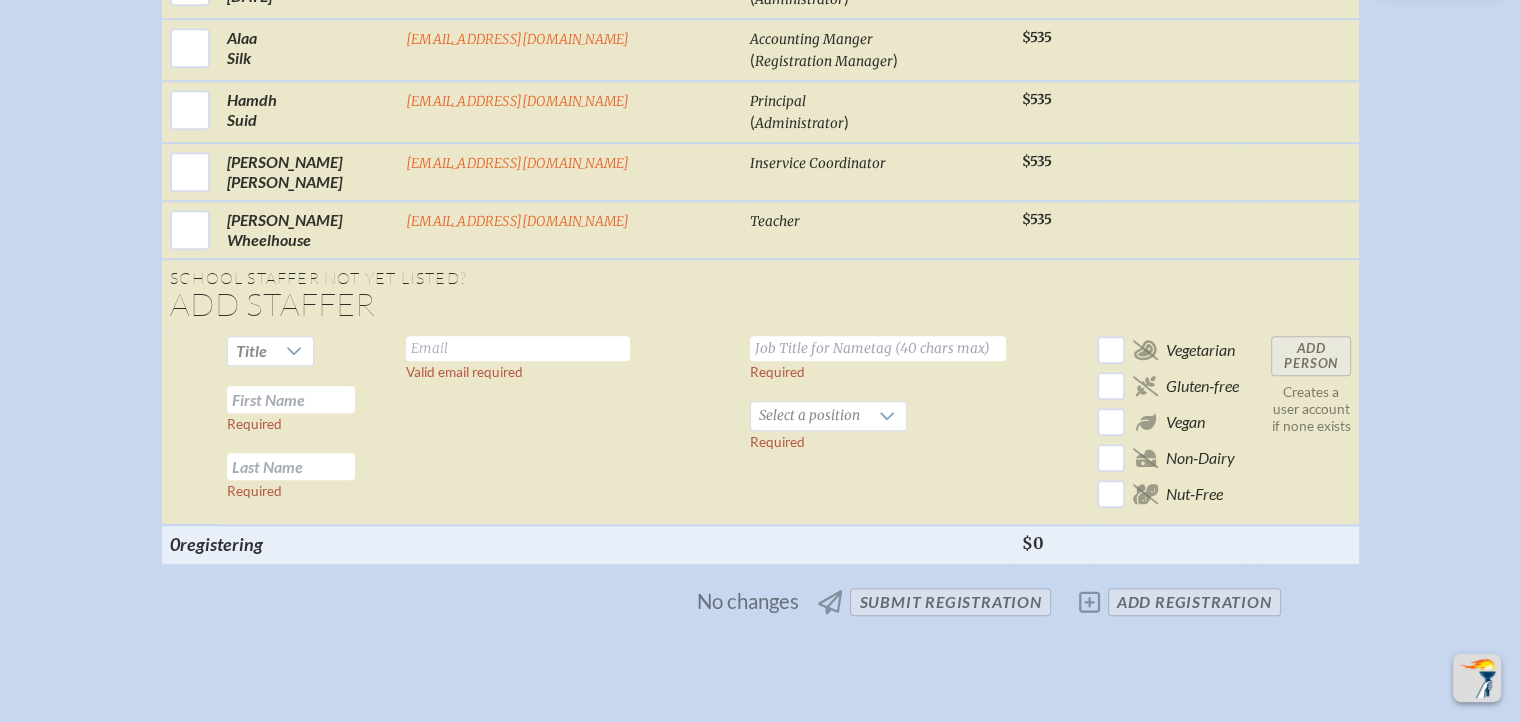 scroll, scrollTop: 1800, scrollLeft: 0, axis: vertical 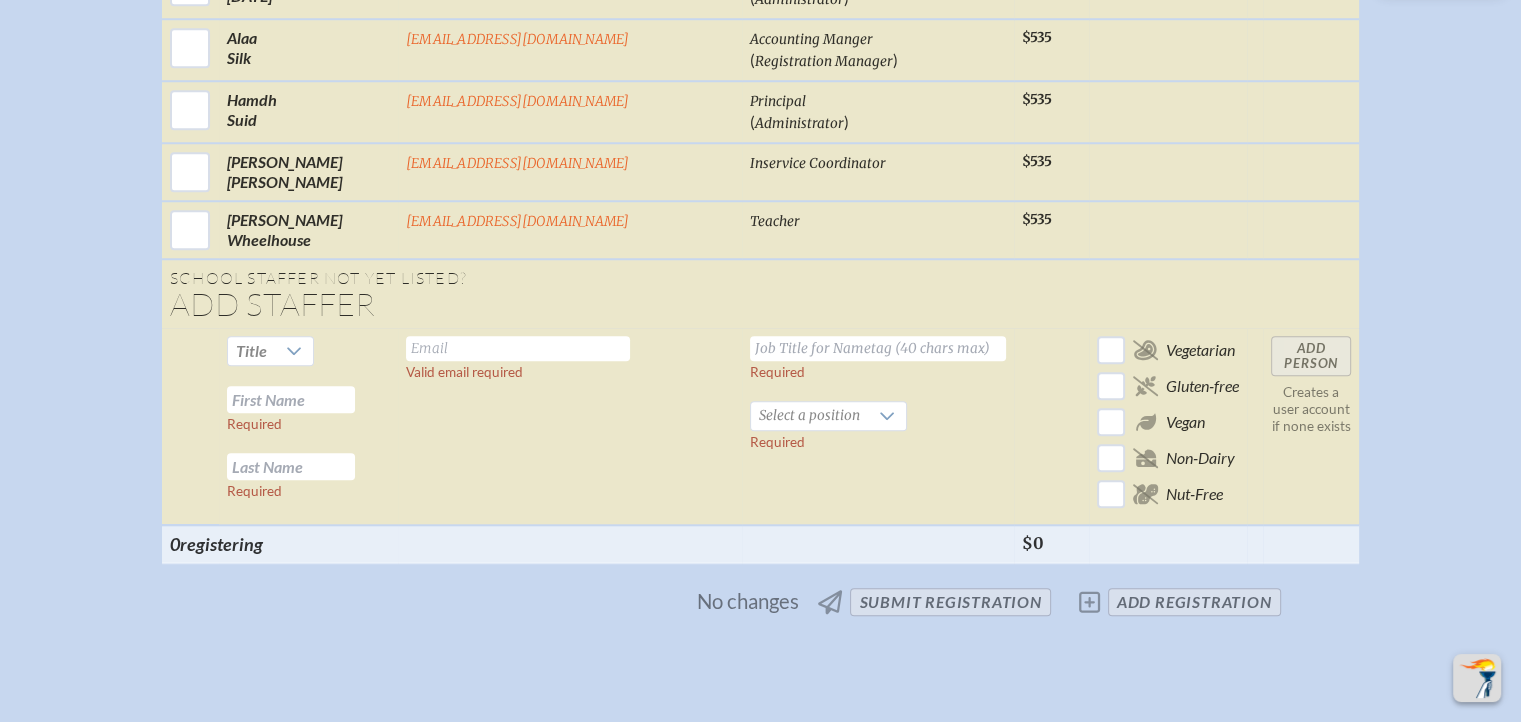 click at bounding box center [518, 348] 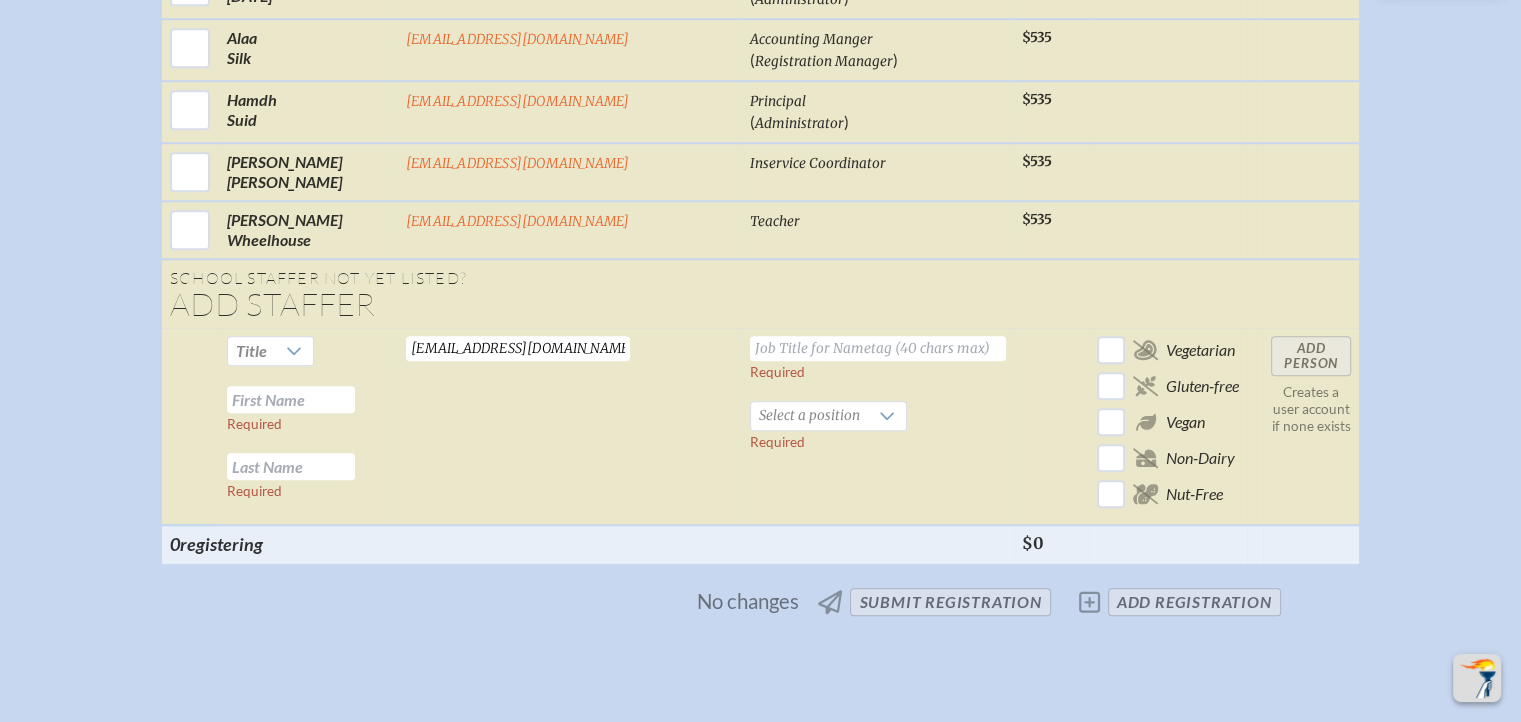 type on "[EMAIL_ADDRESS][DOMAIN_NAME]" 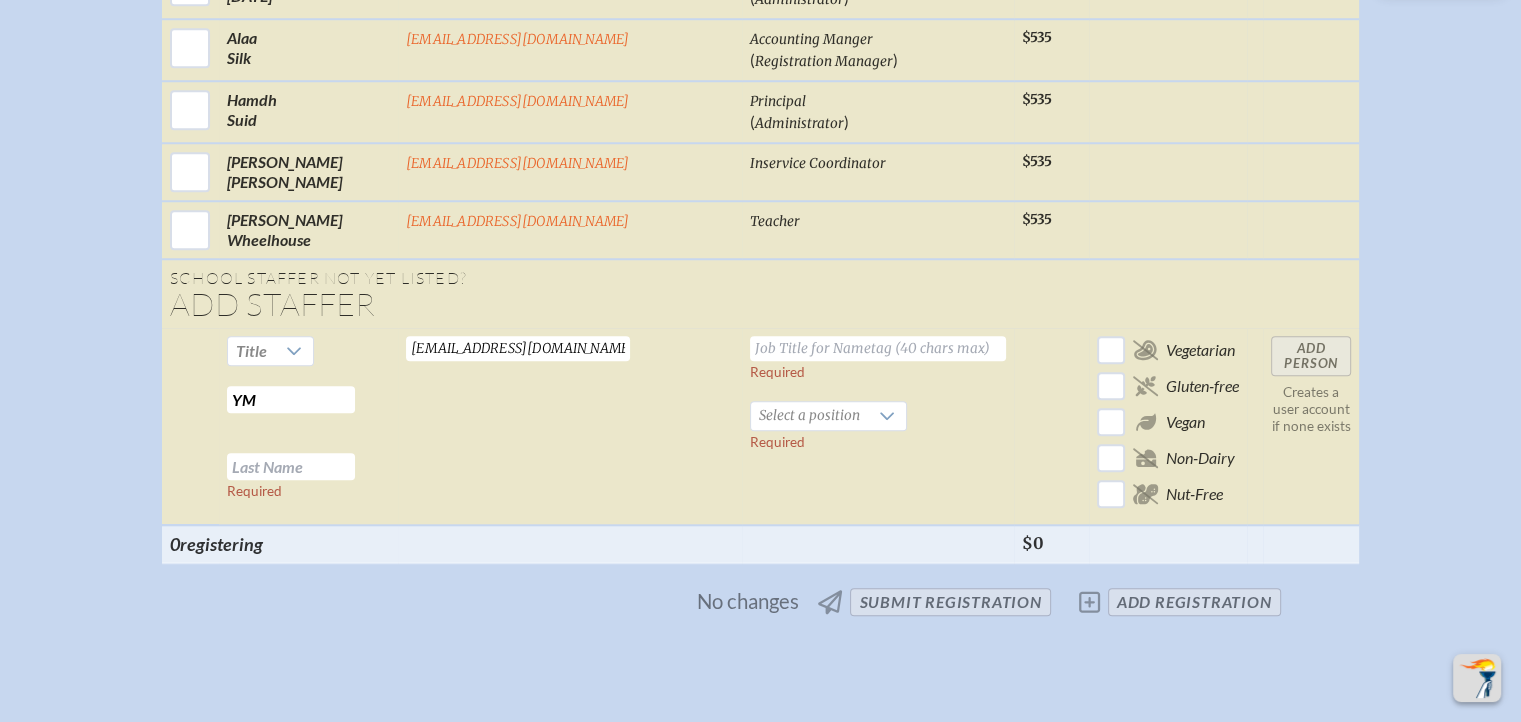 type on "Y" 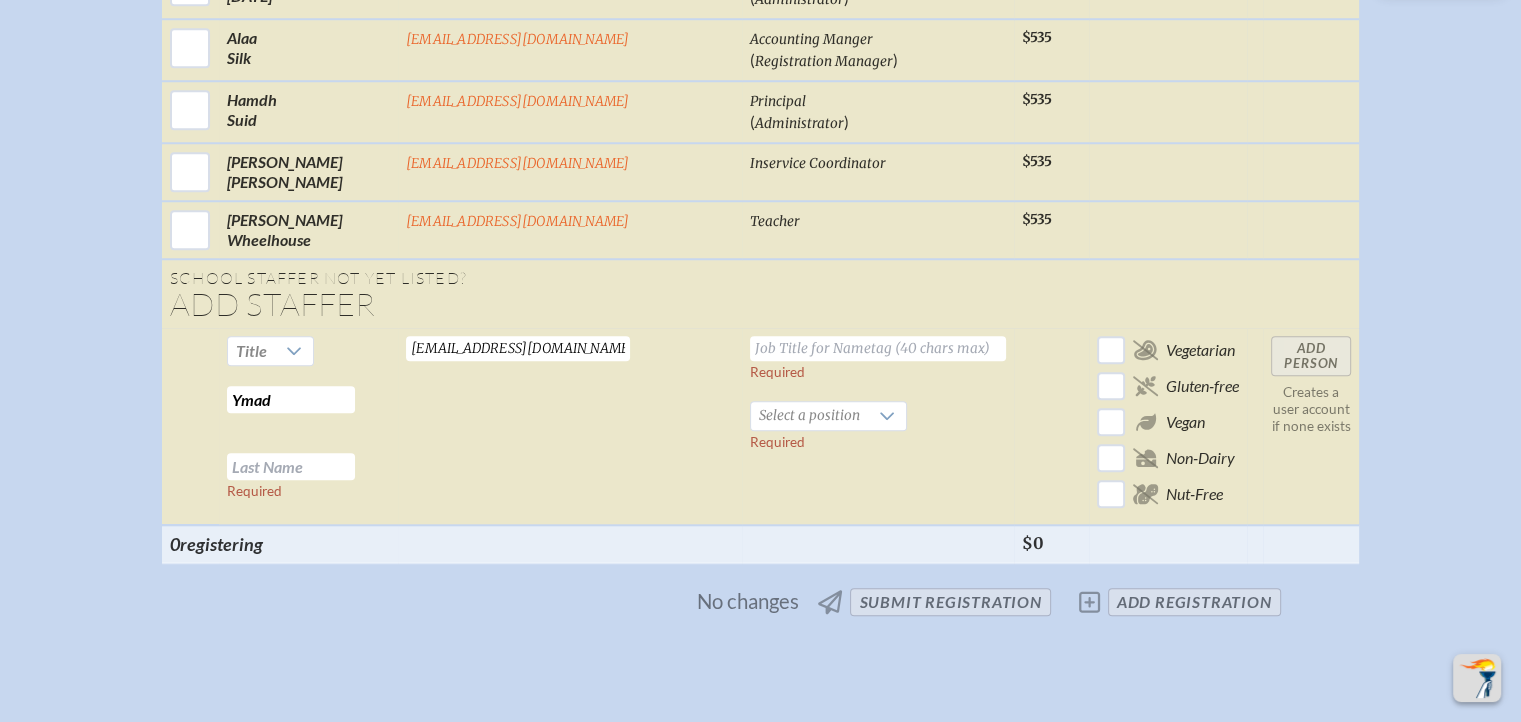 type on "Ymad" 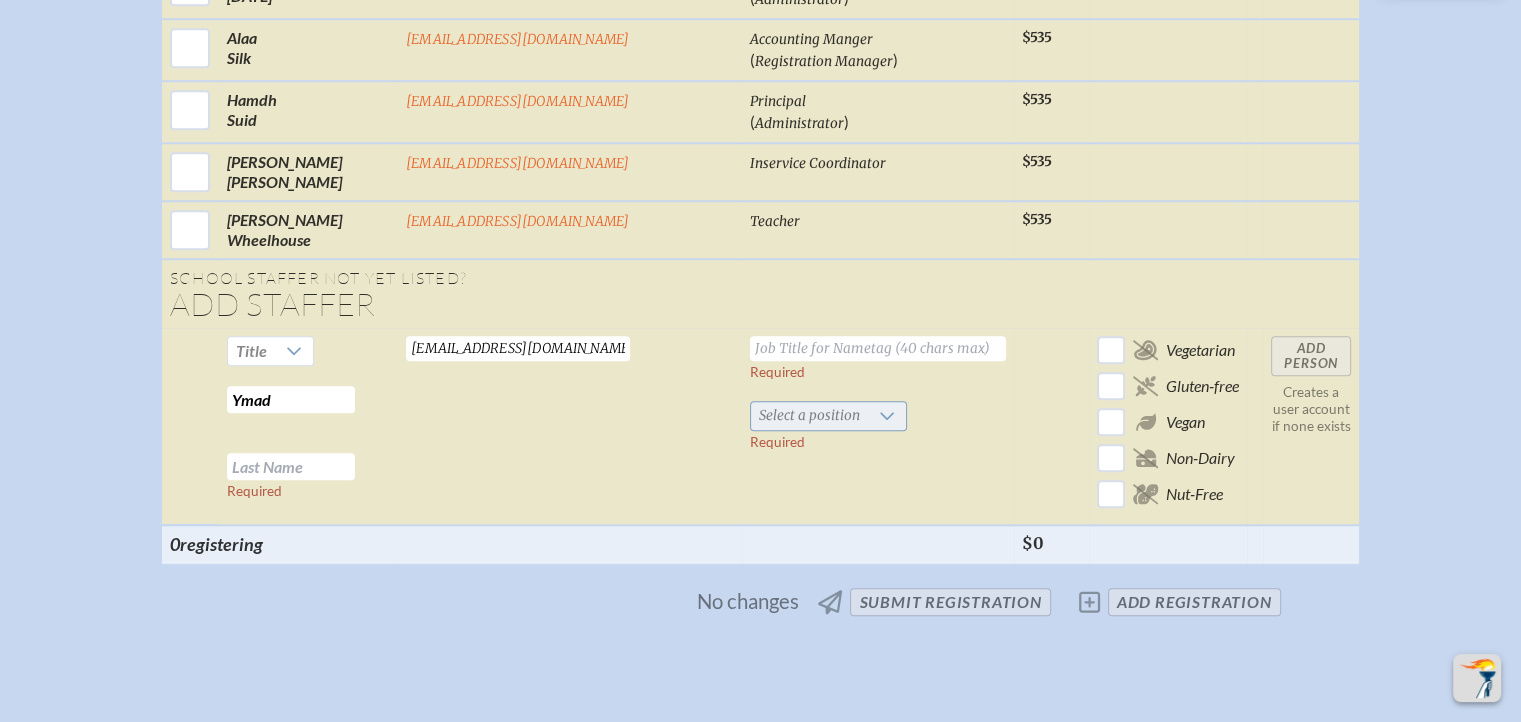 click 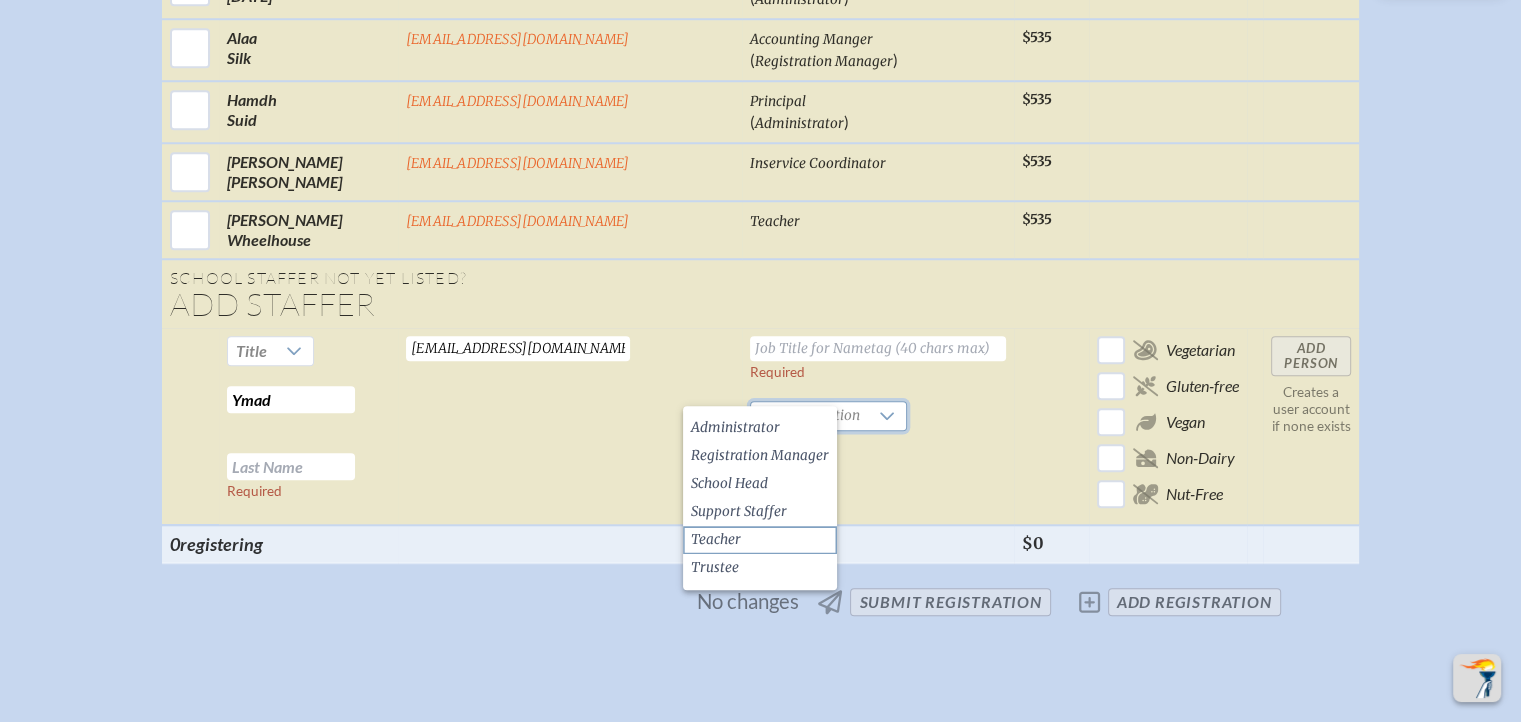 scroll, scrollTop: 1900, scrollLeft: 0, axis: vertical 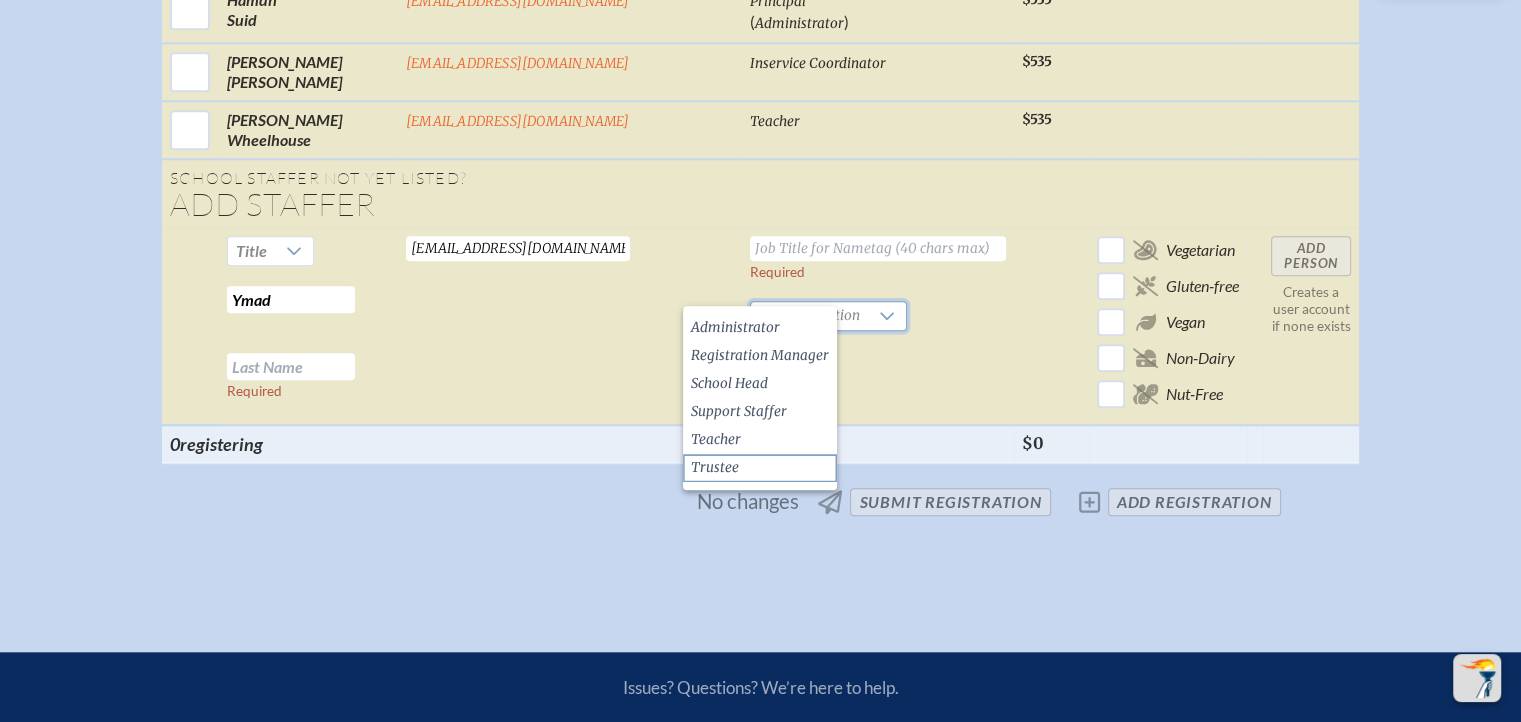 click on "Trustee" 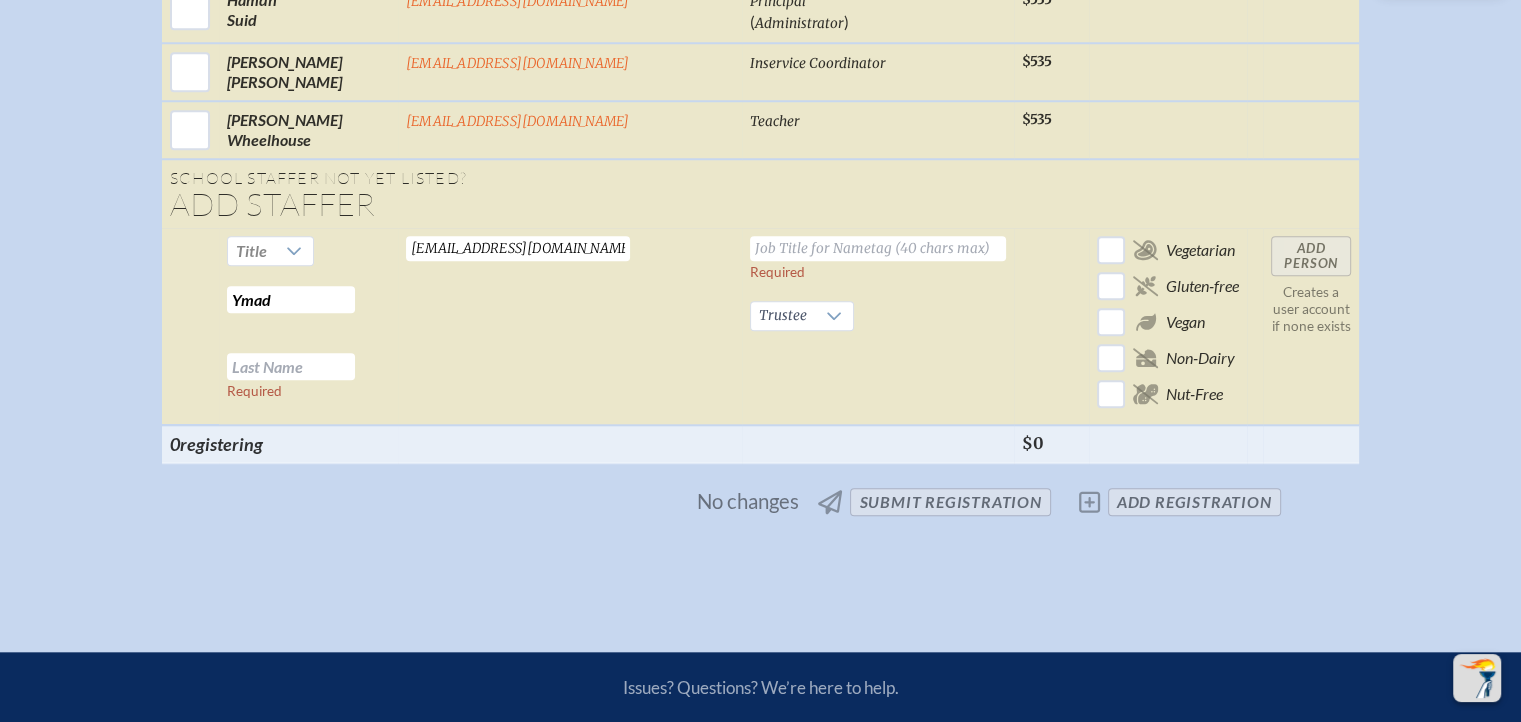 click at bounding box center (291, 366) 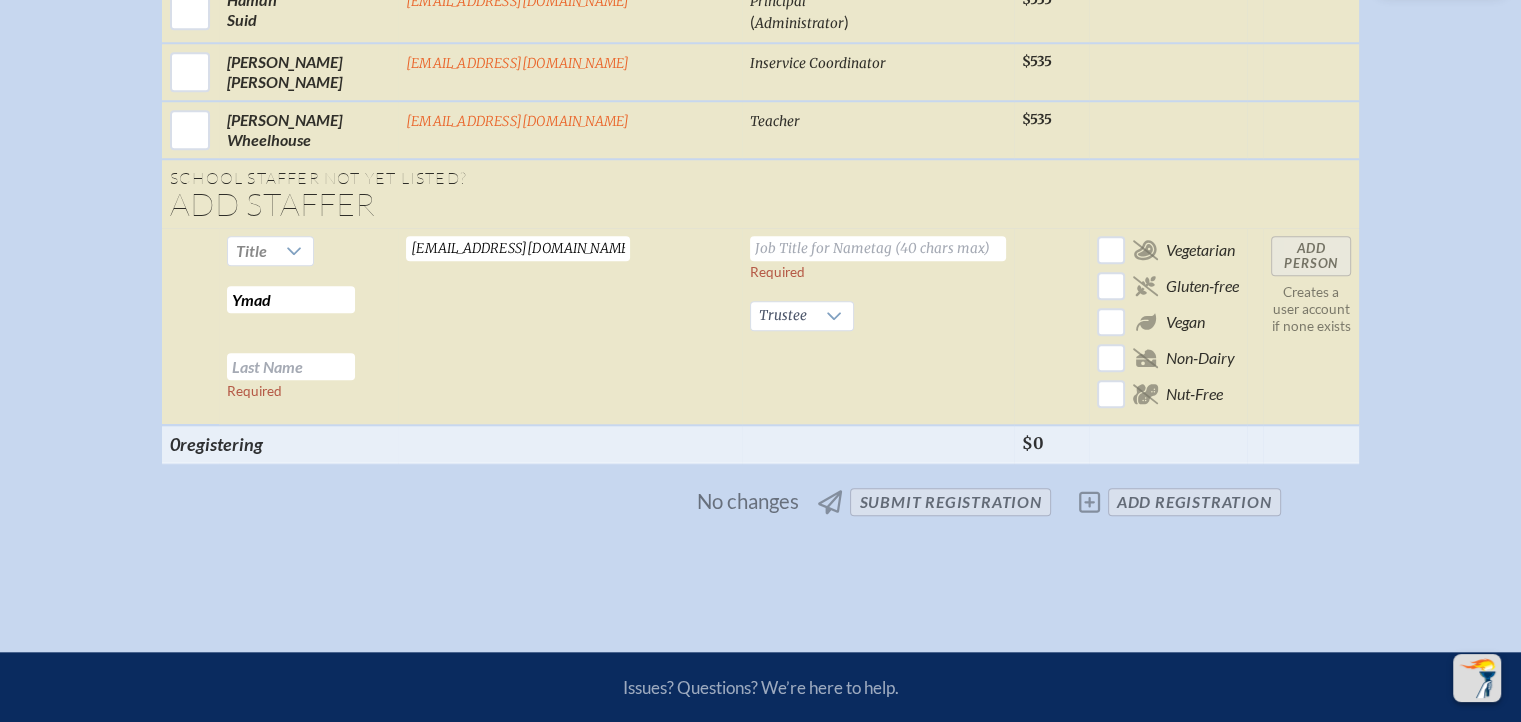 click at bounding box center (291, 366) 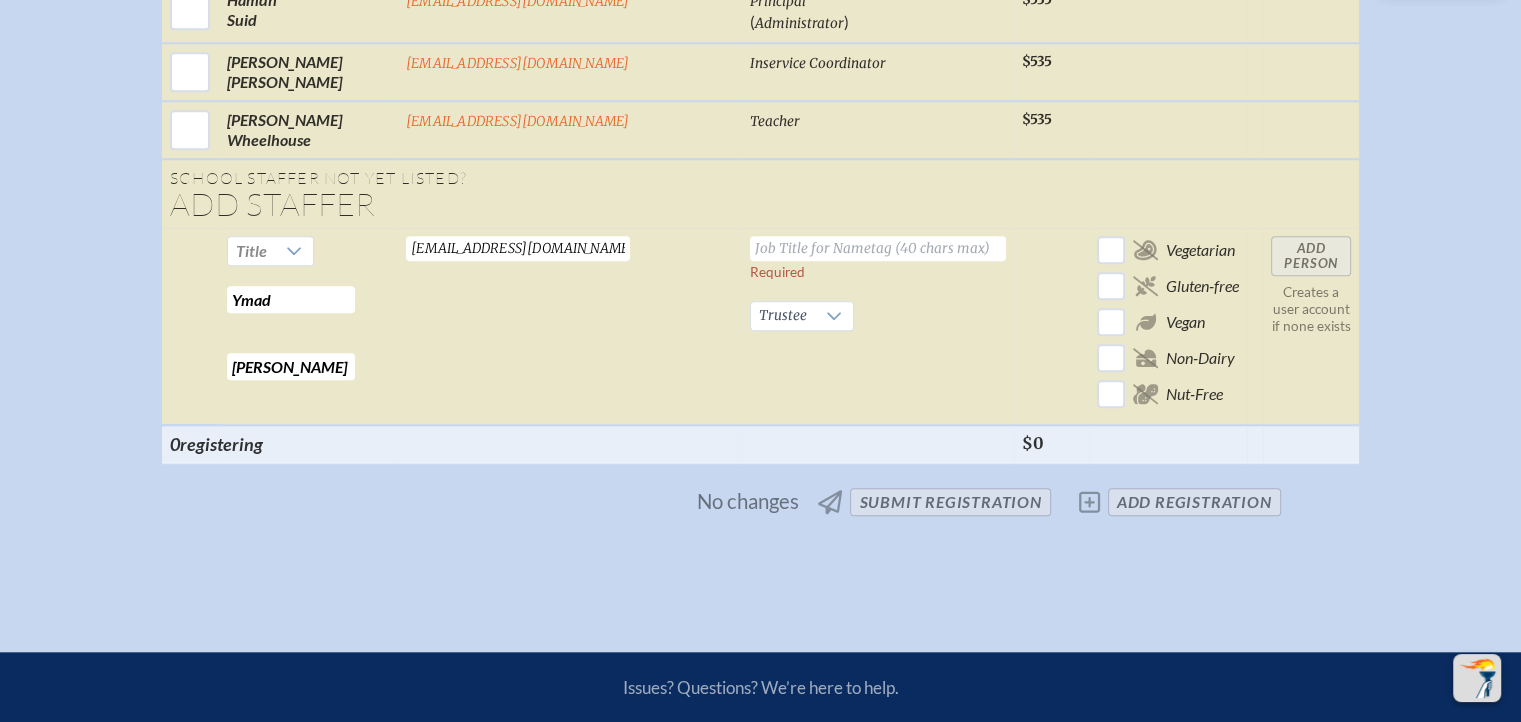 type on "[PERSON_NAME]" 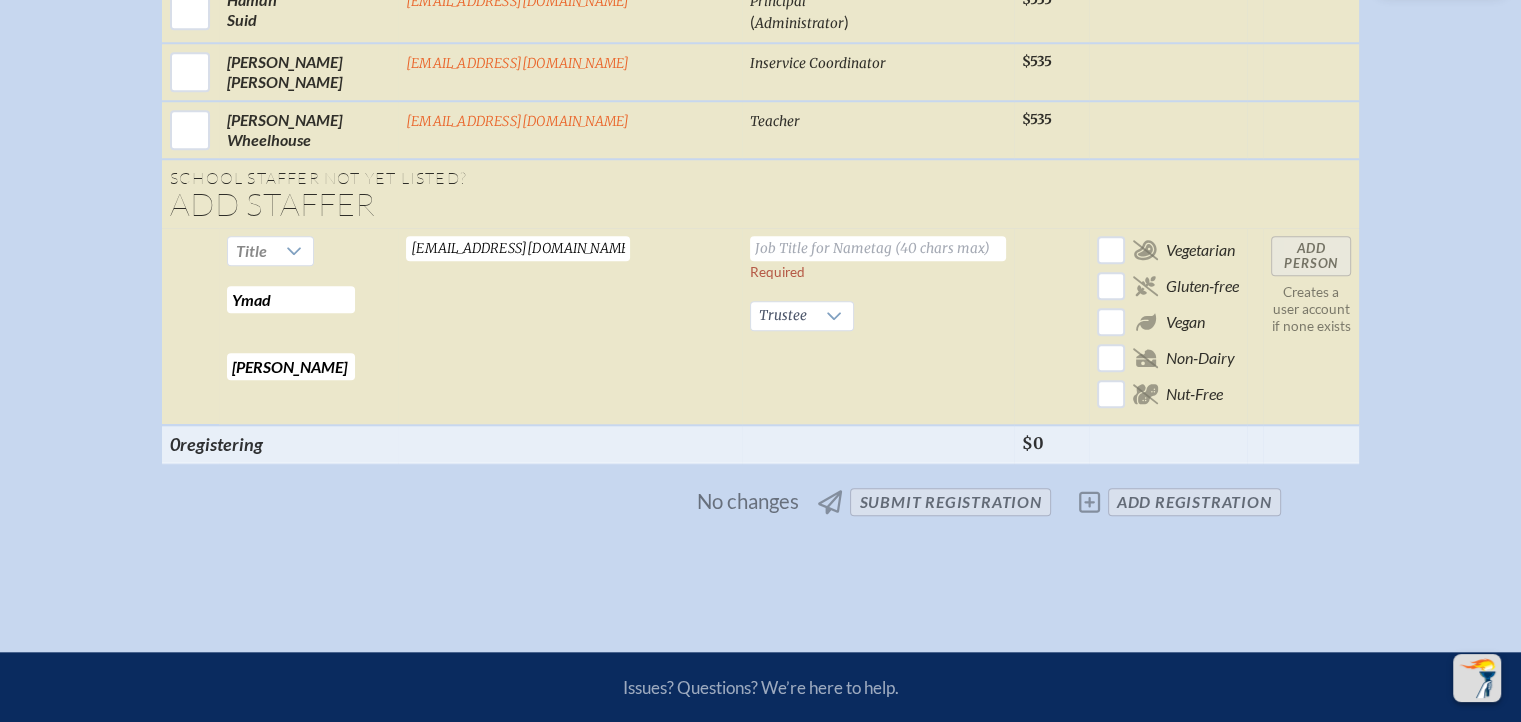 click at bounding box center [878, 248] 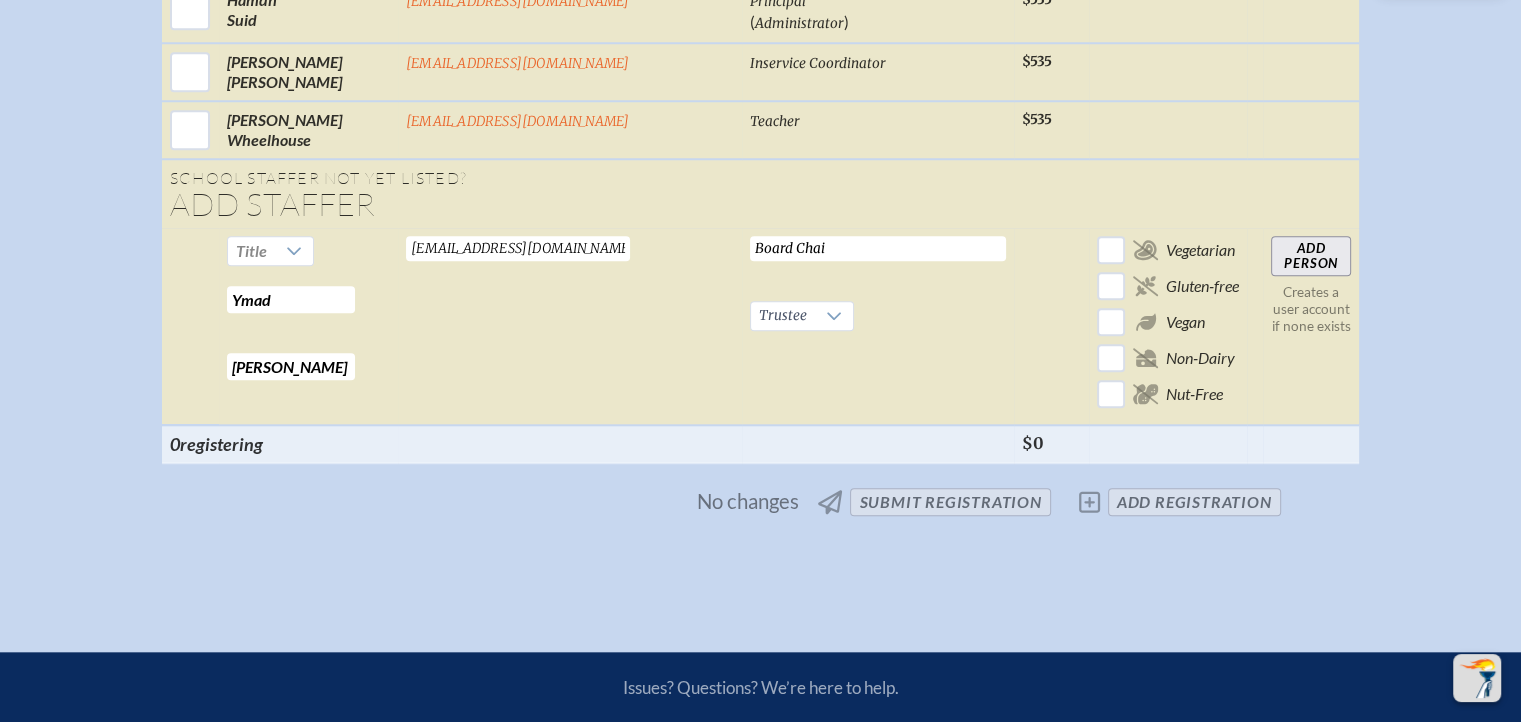 type on "Board Chai" 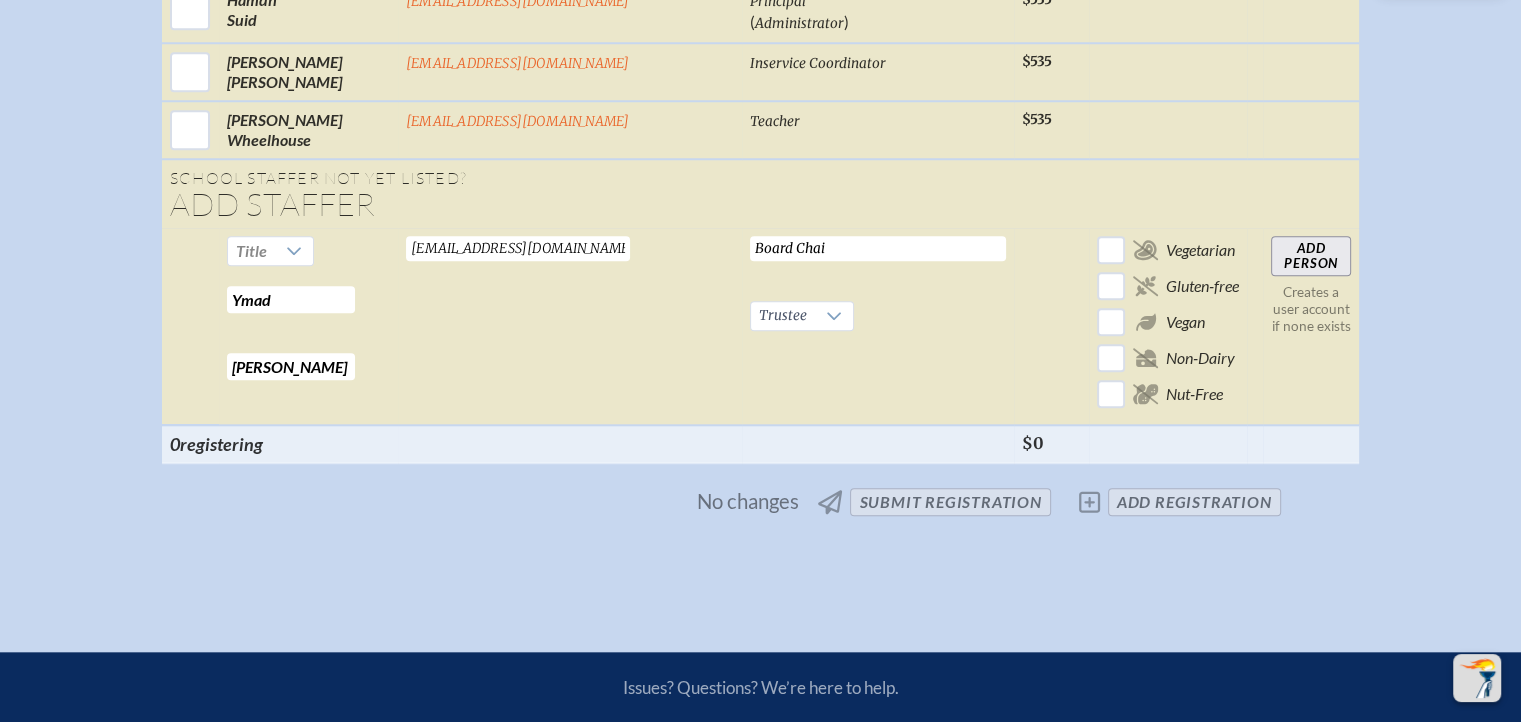 click on "Add Person" at bounding box center [1311, 256] 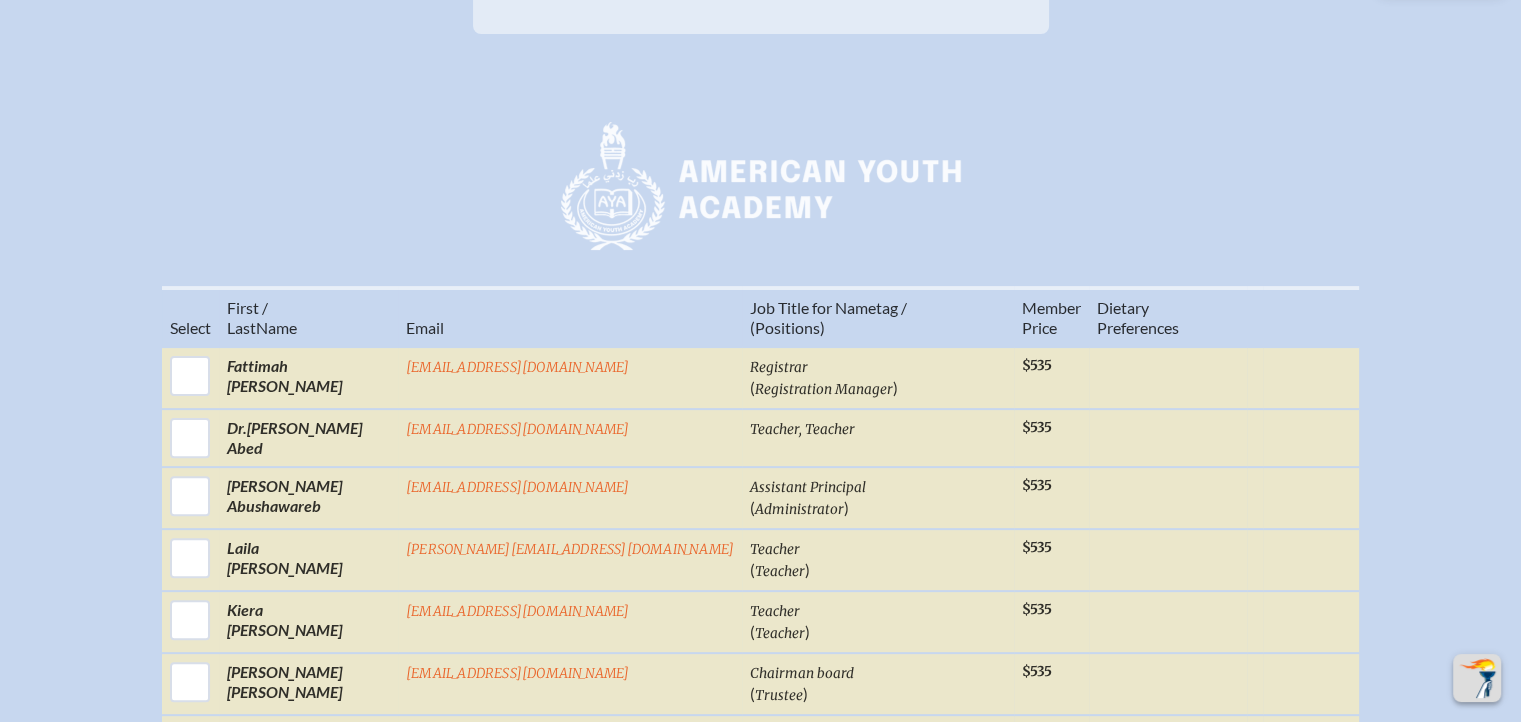 scroll, scrollTop: 500, scrollLeft: 0, axis: vertical 